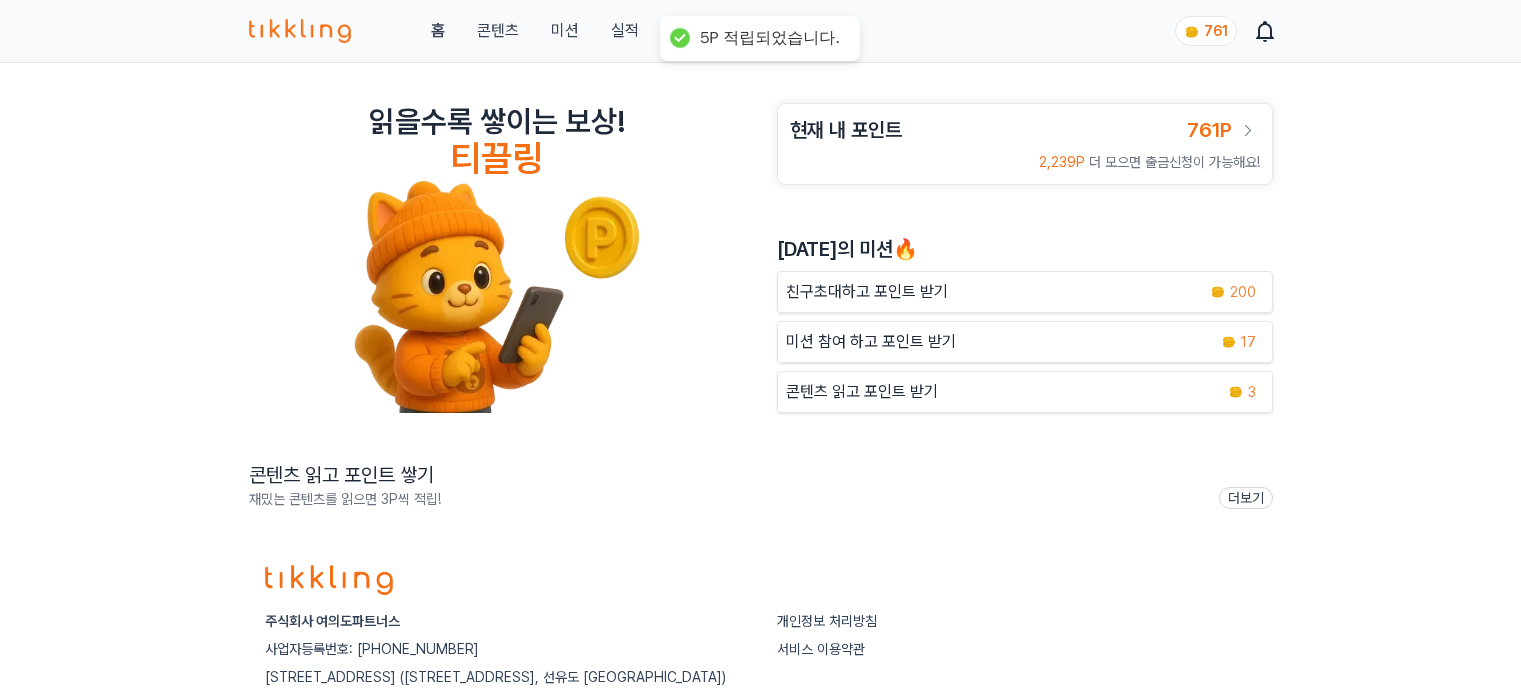 scroll, scrollTop: 0, scrollLeft: 0, axis: both 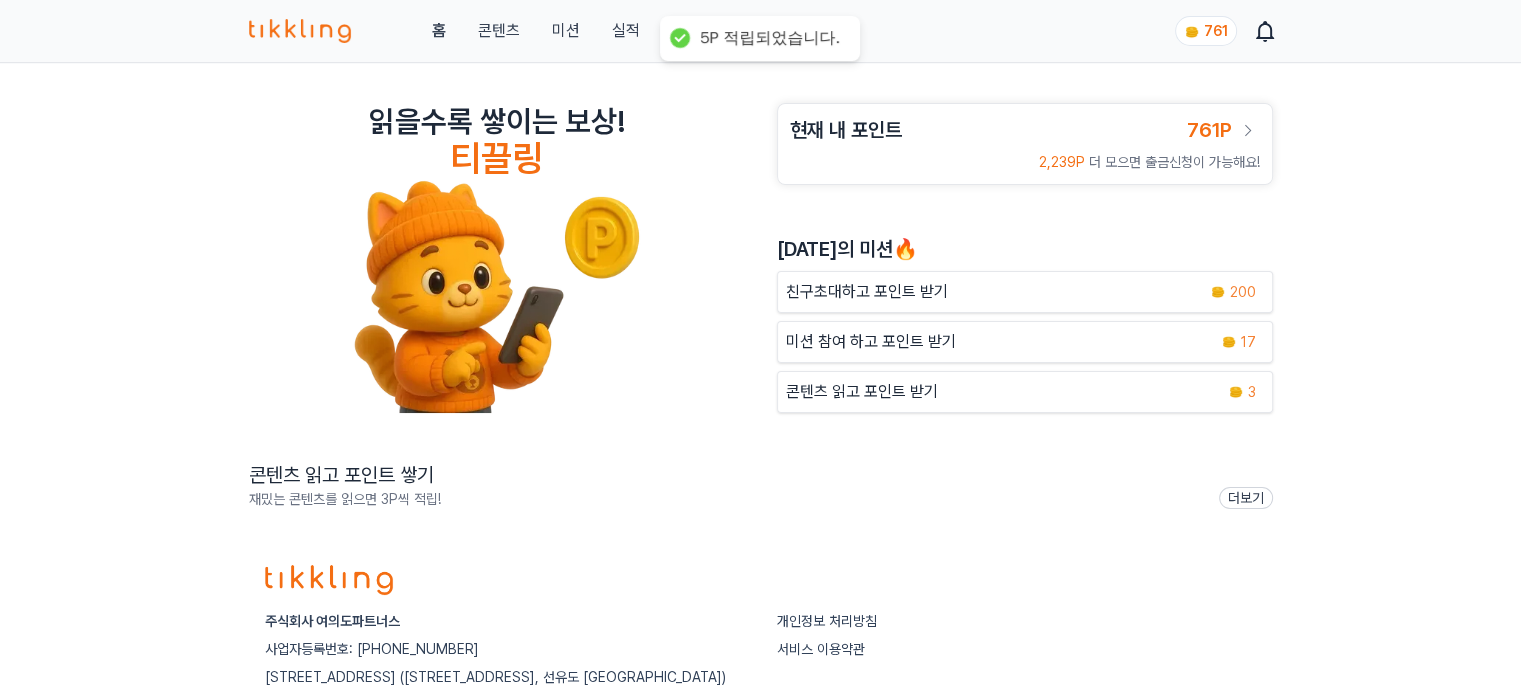 click on "미션" at bounding box center [565, 31] 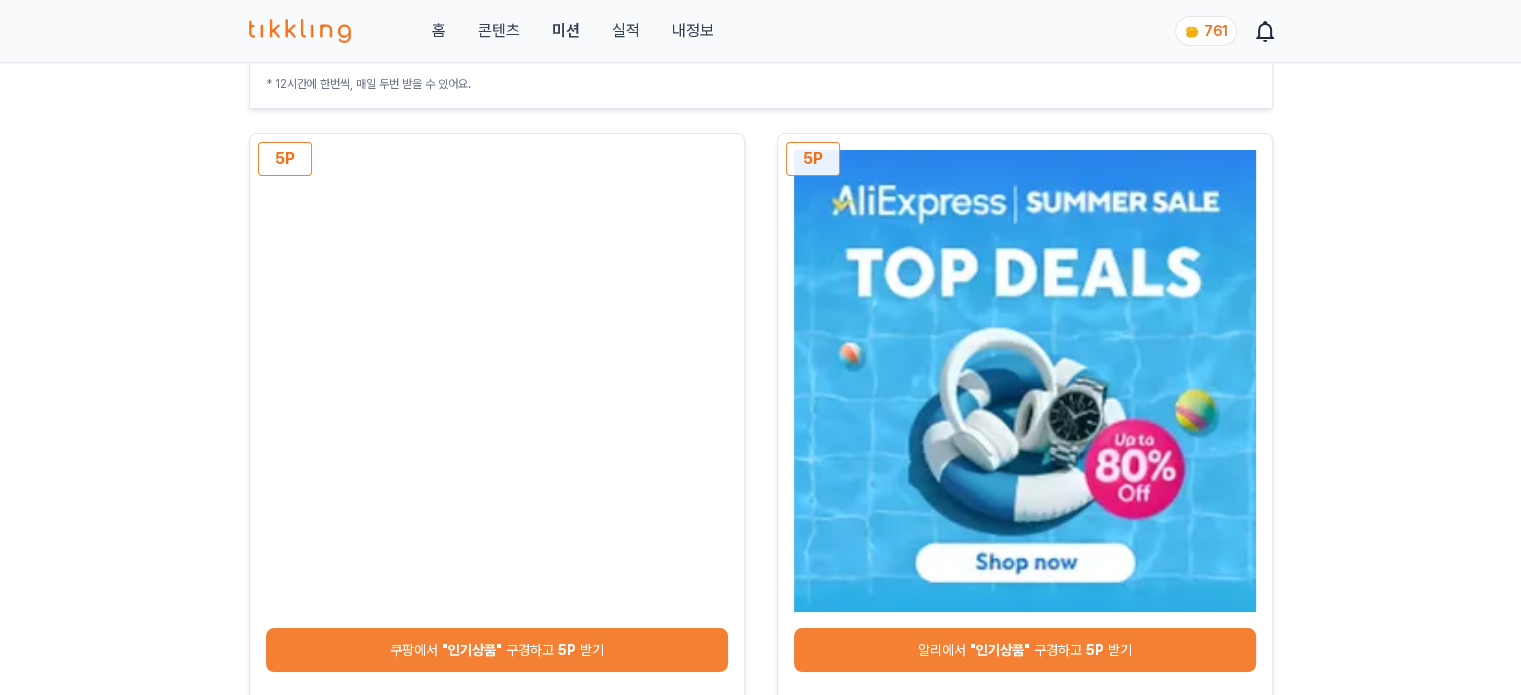 scroll, scrollTop: 200, scrollLeft: 0, axis: vertical 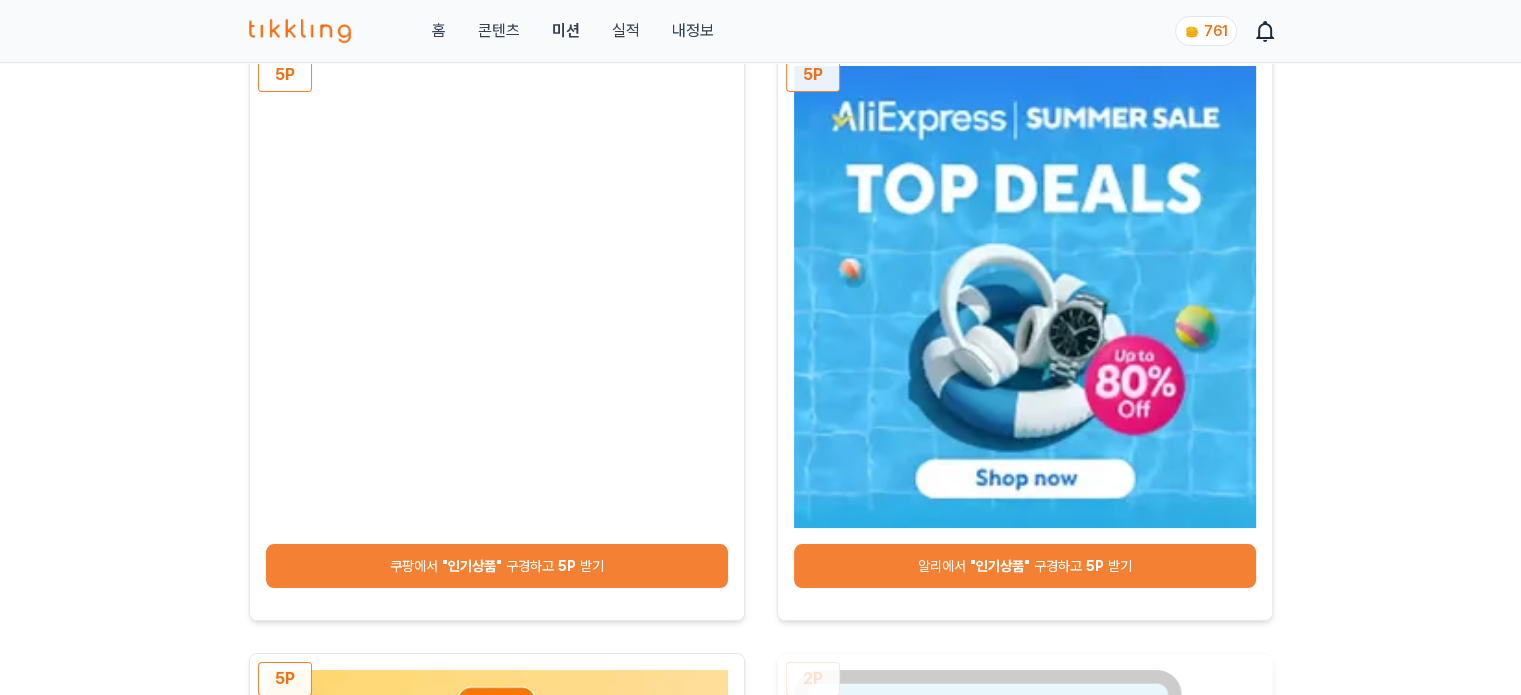 click on ""인기상품"" at bounding box center [472, 566] 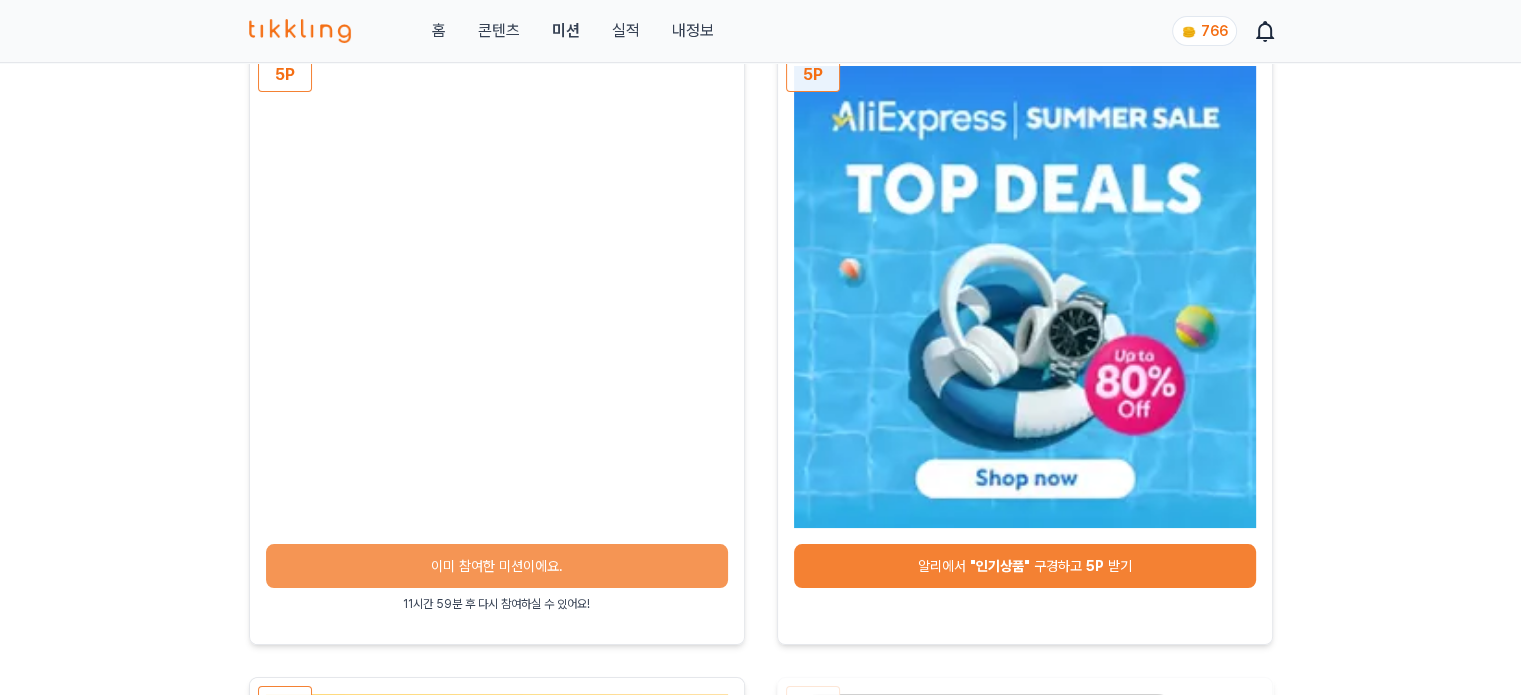 click on ""인기상품"" at bounding box center [1000, 566] 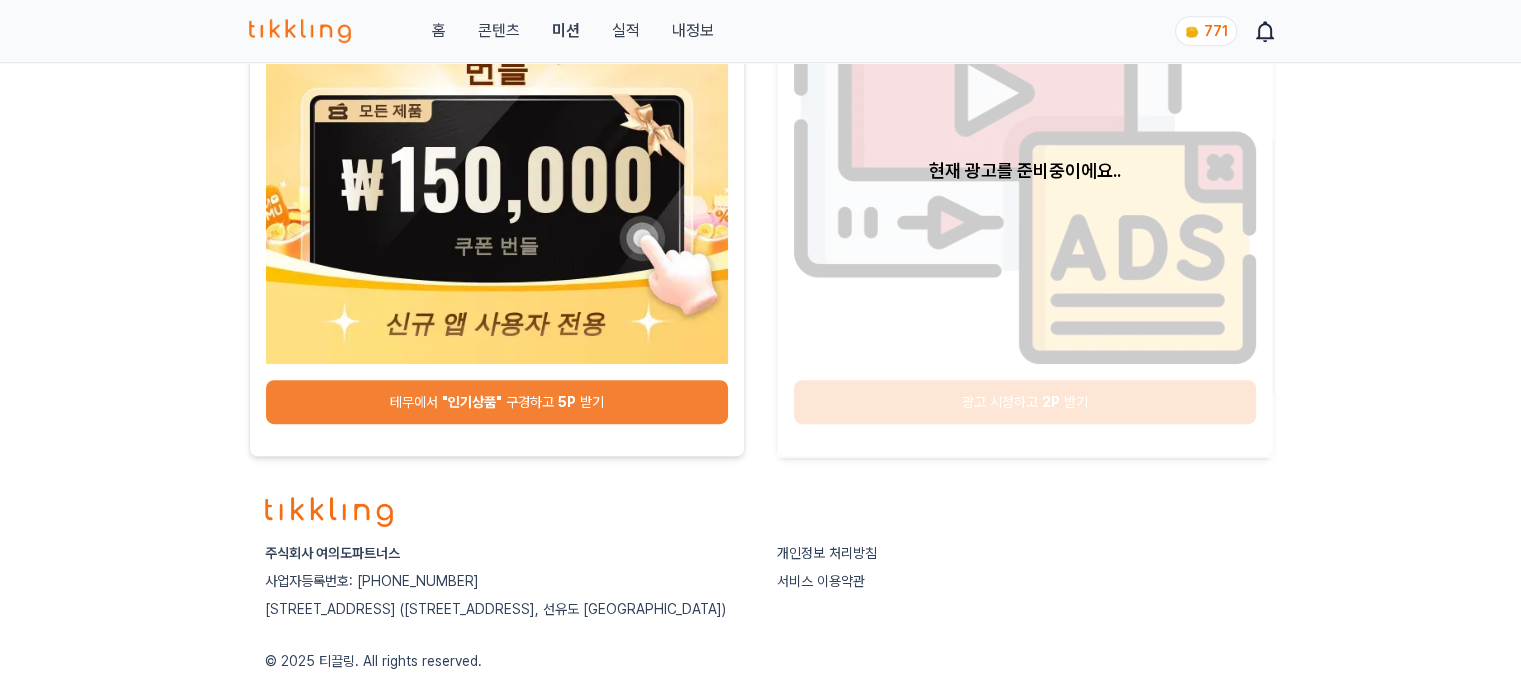 scroll, scrollTop: 1000, scrollLeft: 0, axis: vertical 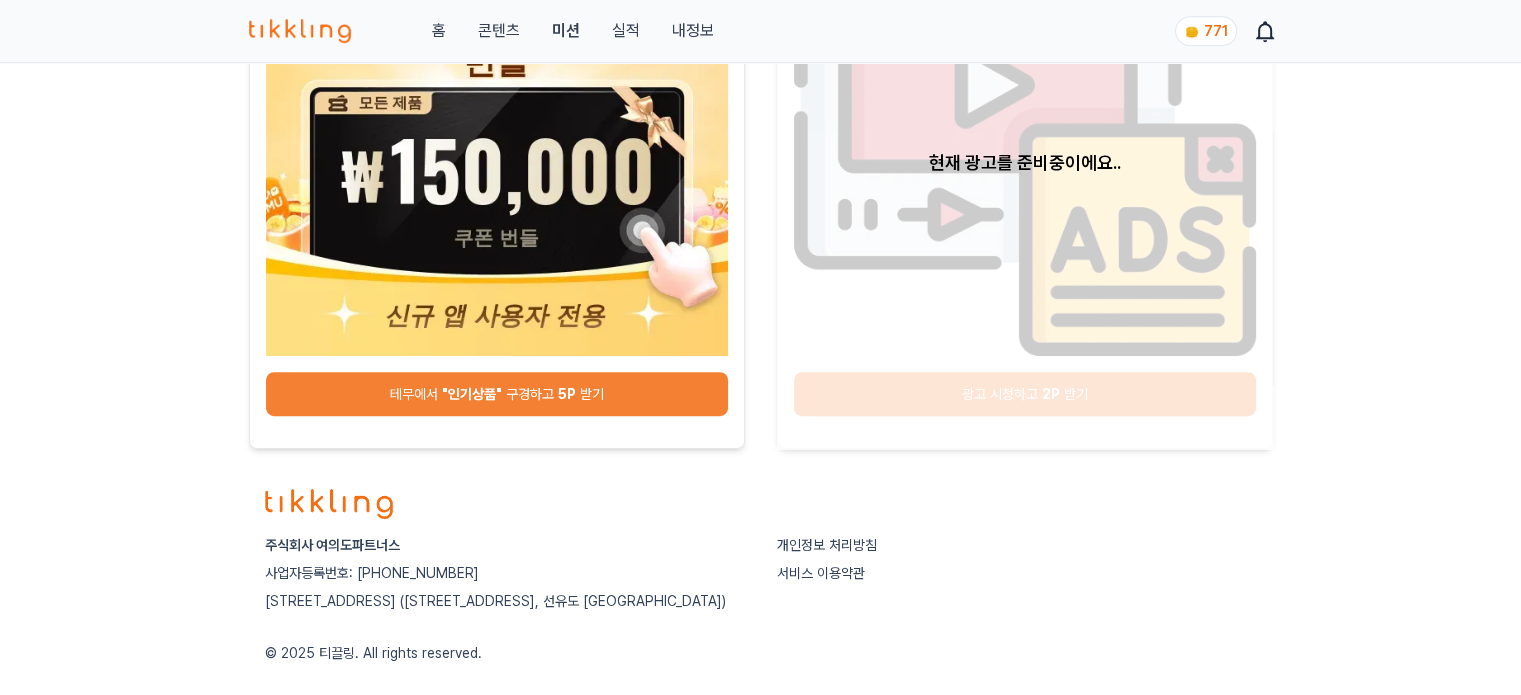 click on "테무에서 "인기상품"  구경하고  5P  받기" at bounding box center (497, 394) 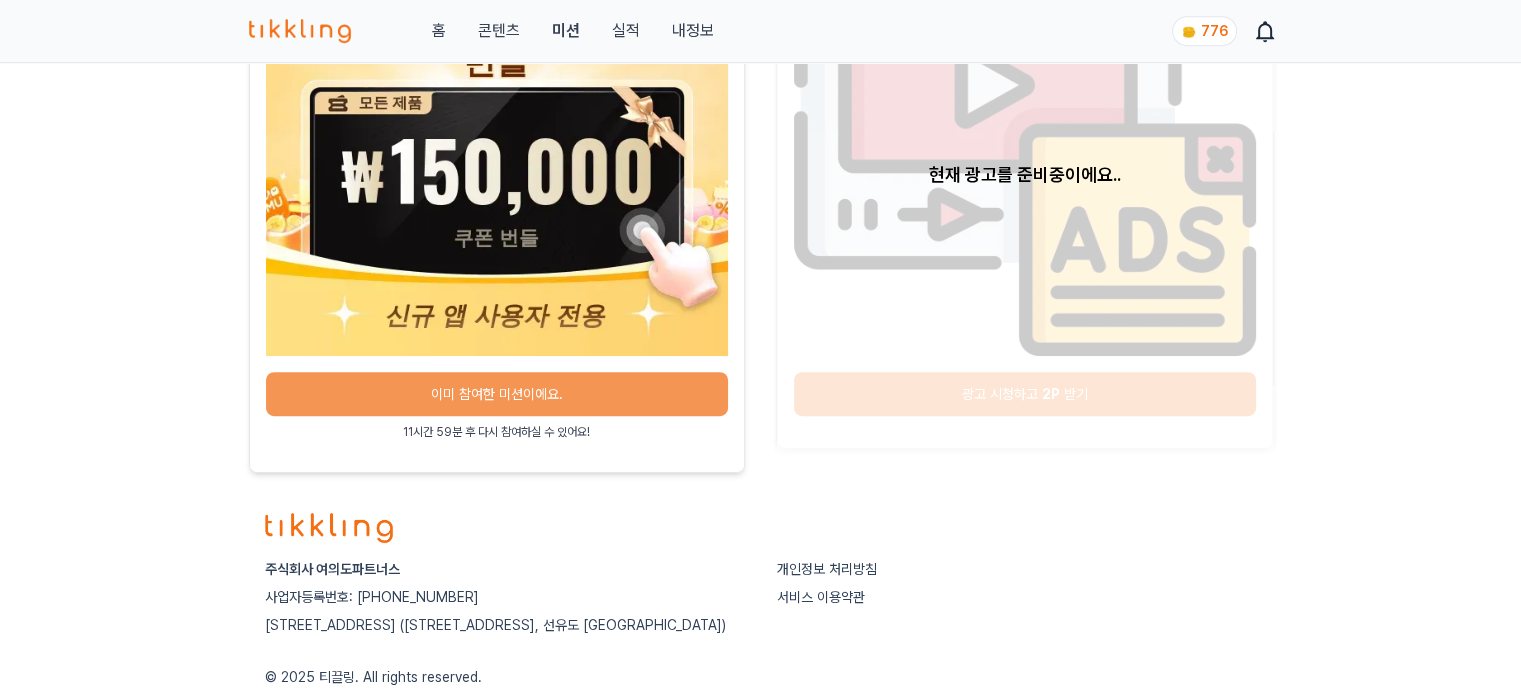 click on "콘텐츠" at bounding box center [498, 31] 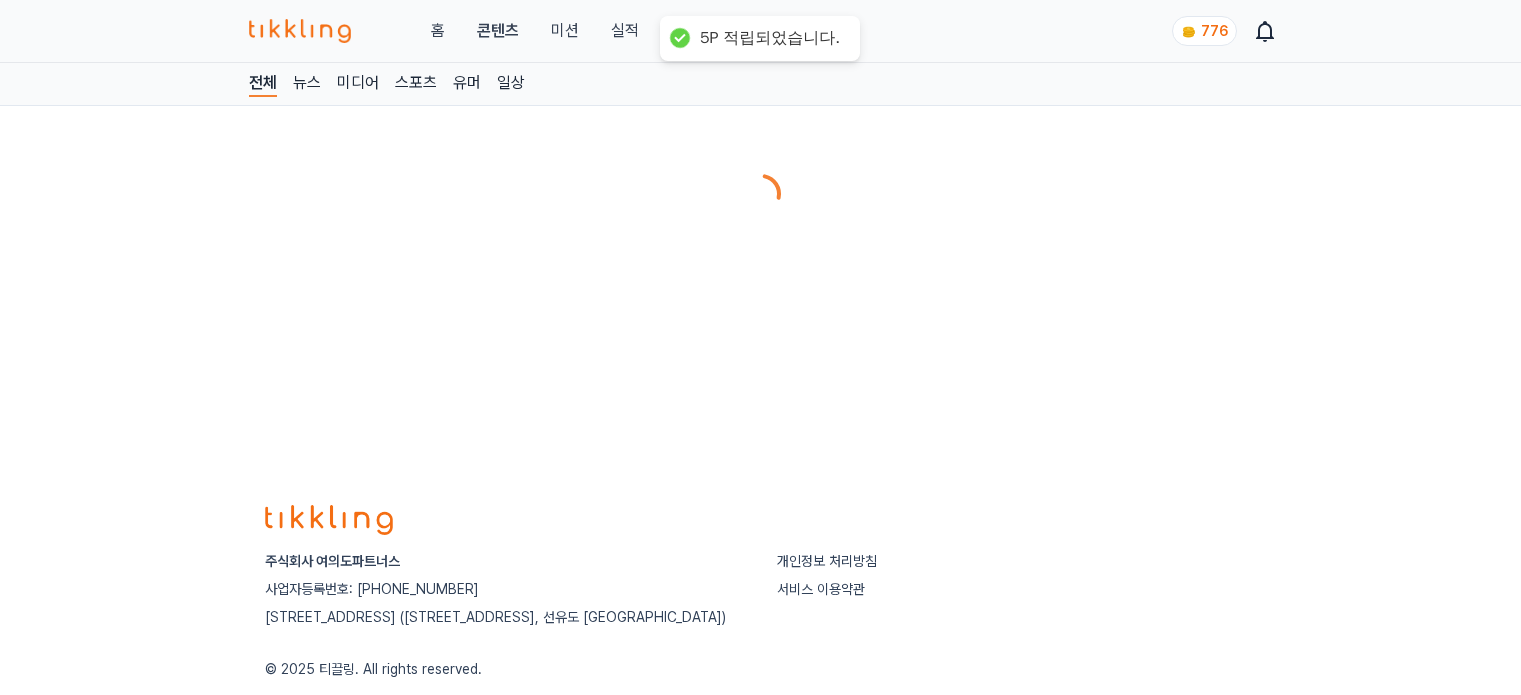 scroll, scrollTop: 0, scrollLeft: 0, axis: both 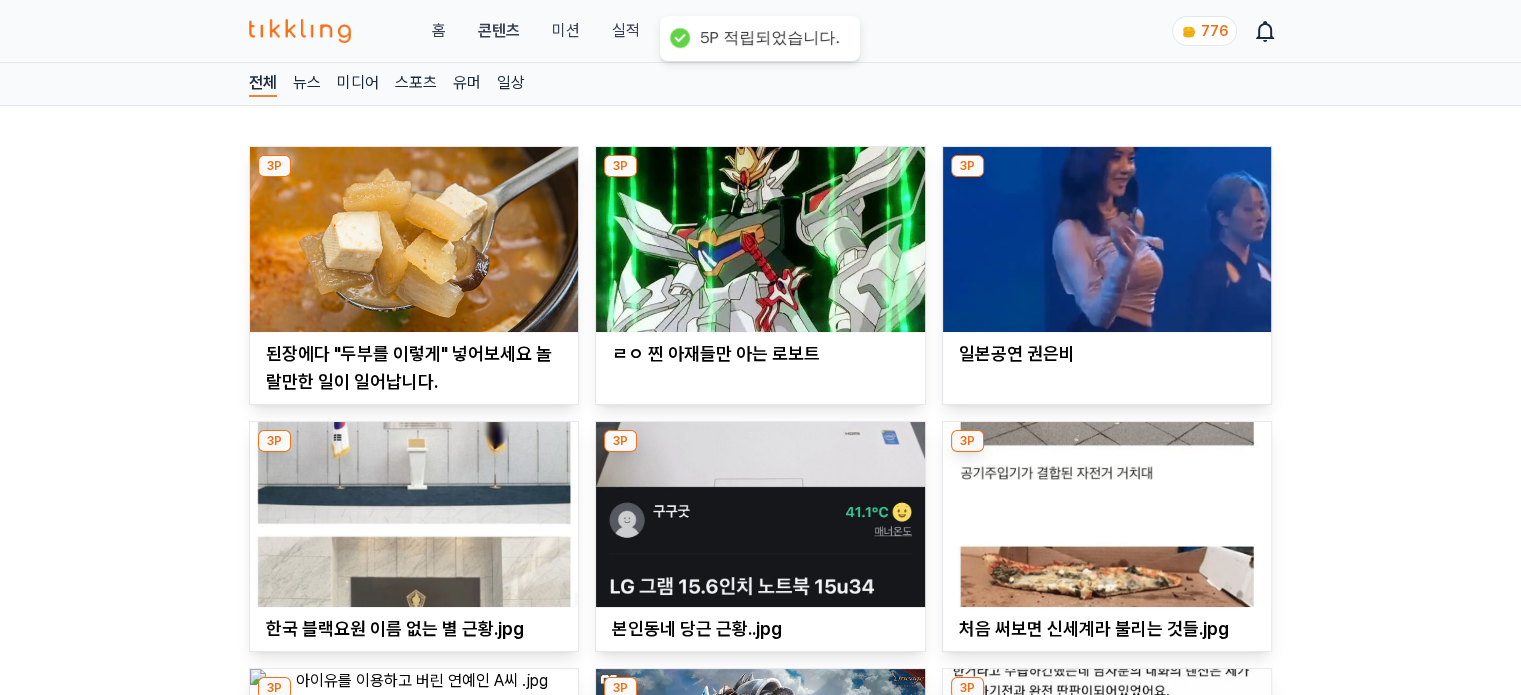 click at bounding box center [414, 239] 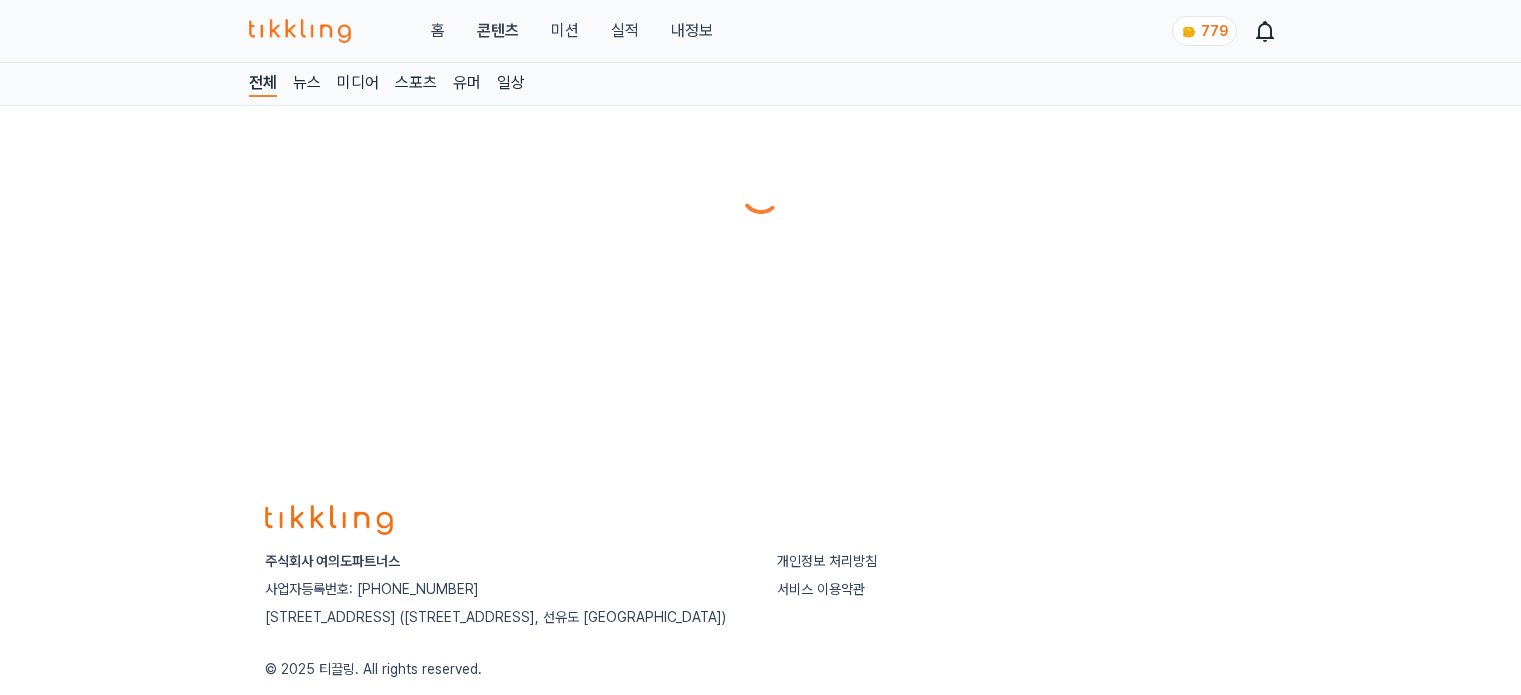 scroll, scrollTop: 0, scrollLeft: 0, axis: both 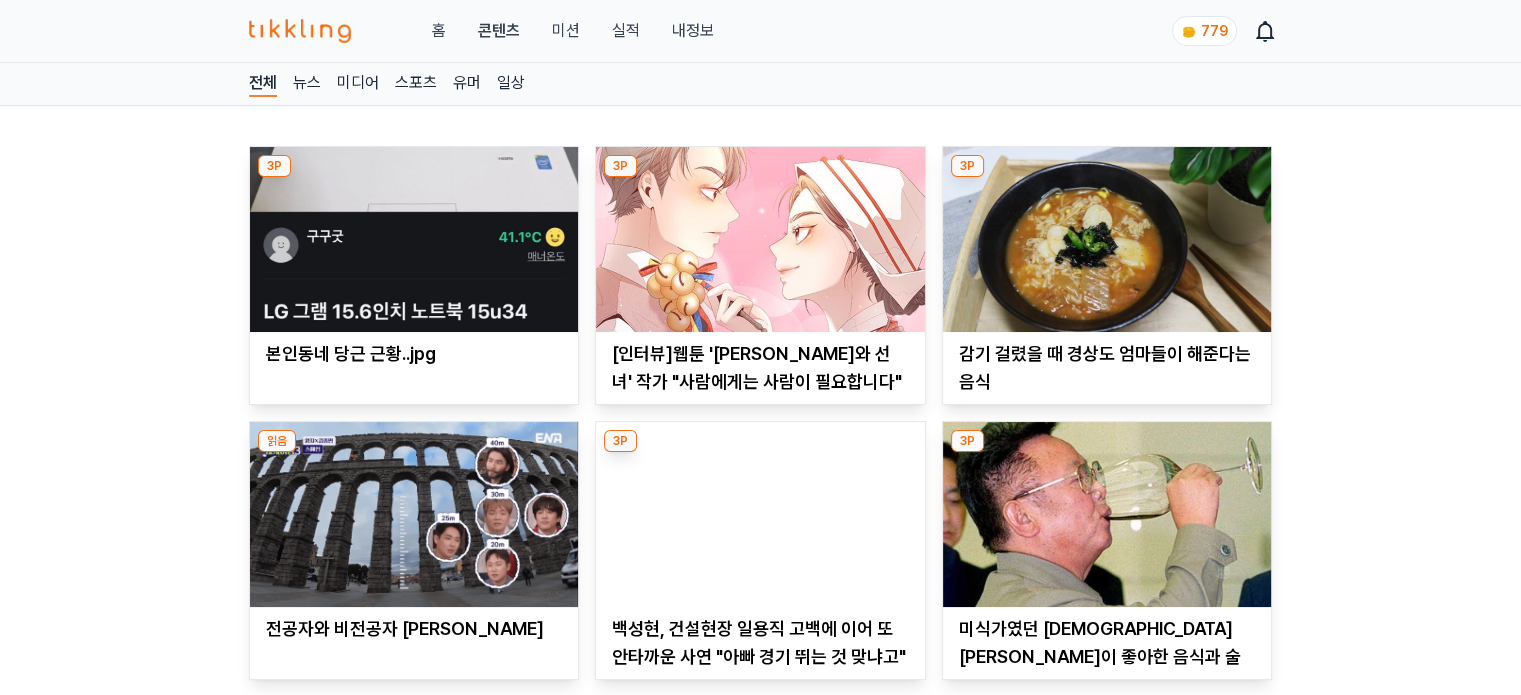 click at bounding box center (414, 239) 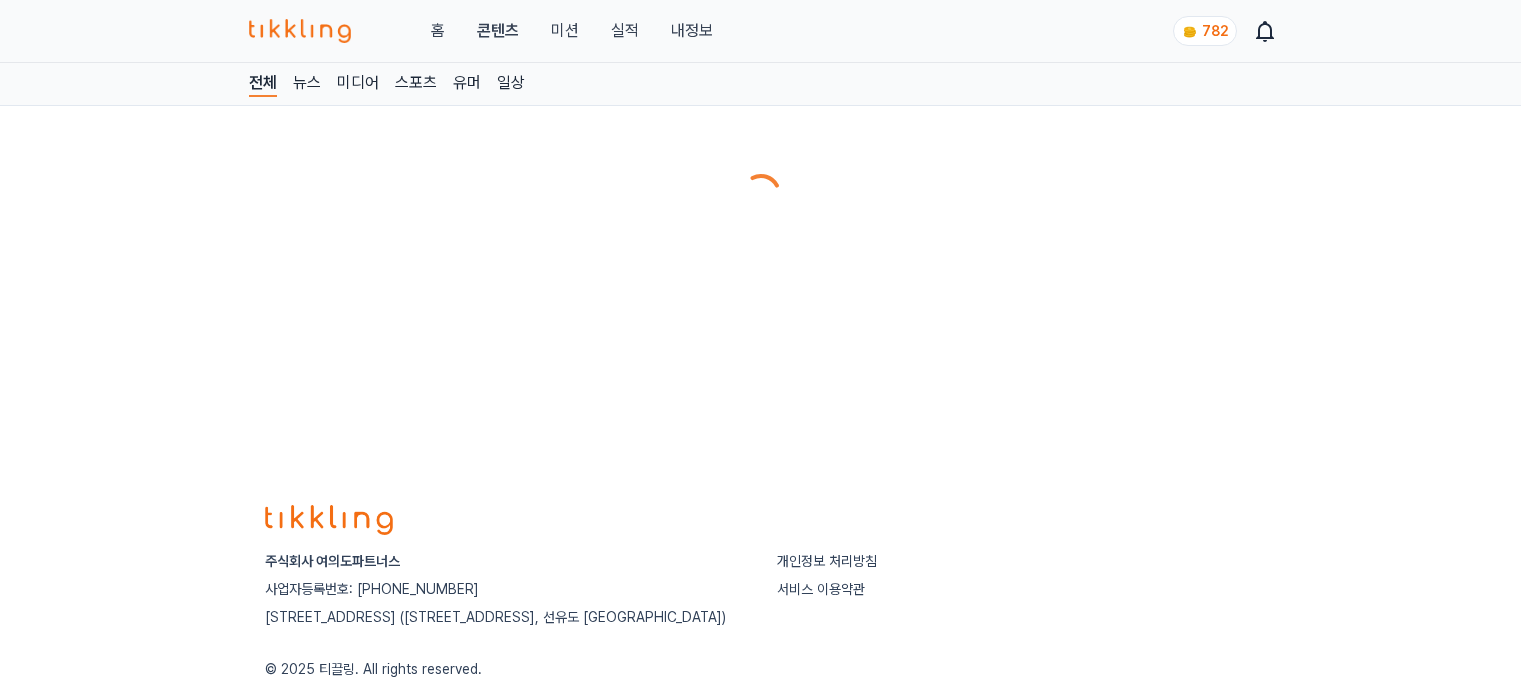 scroll, scrollTop: 0, scrollLeft: 0, axis: both 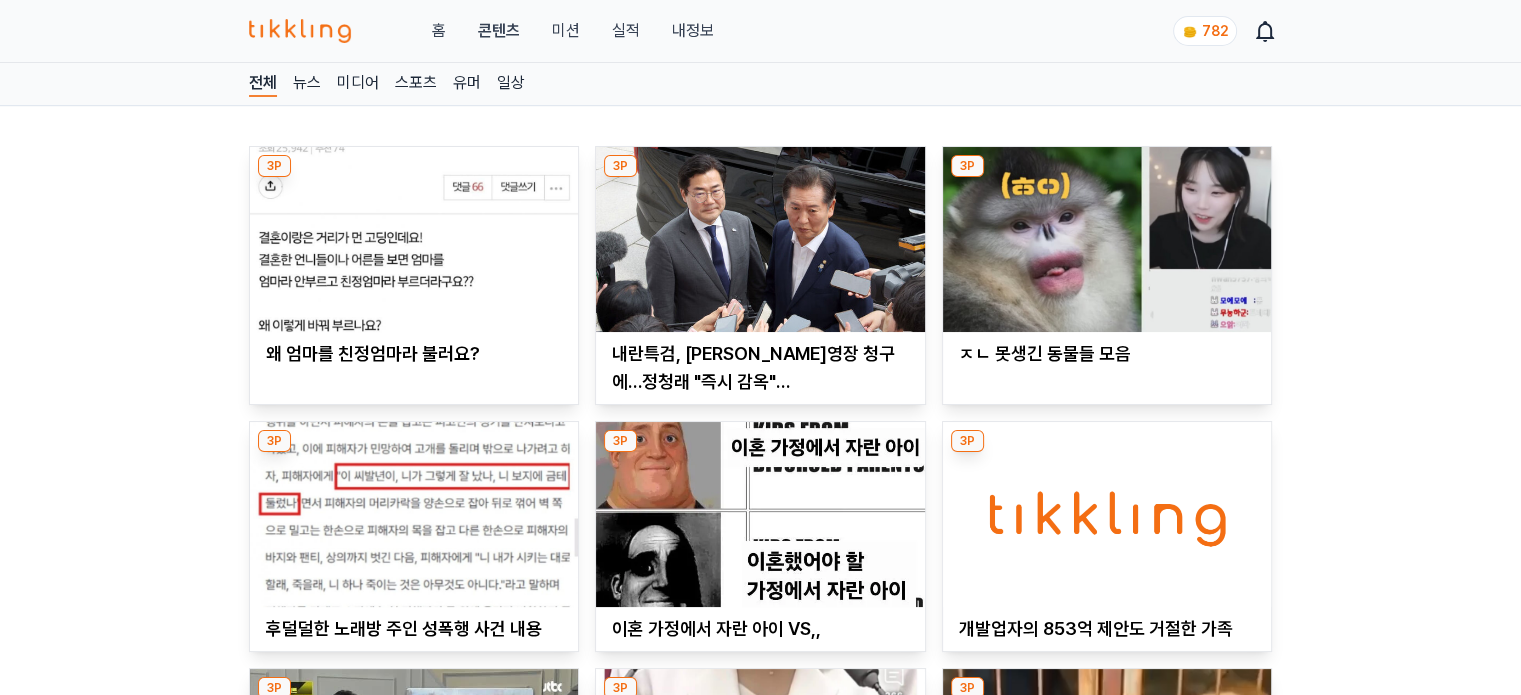 click at bounding box center [414, 239] 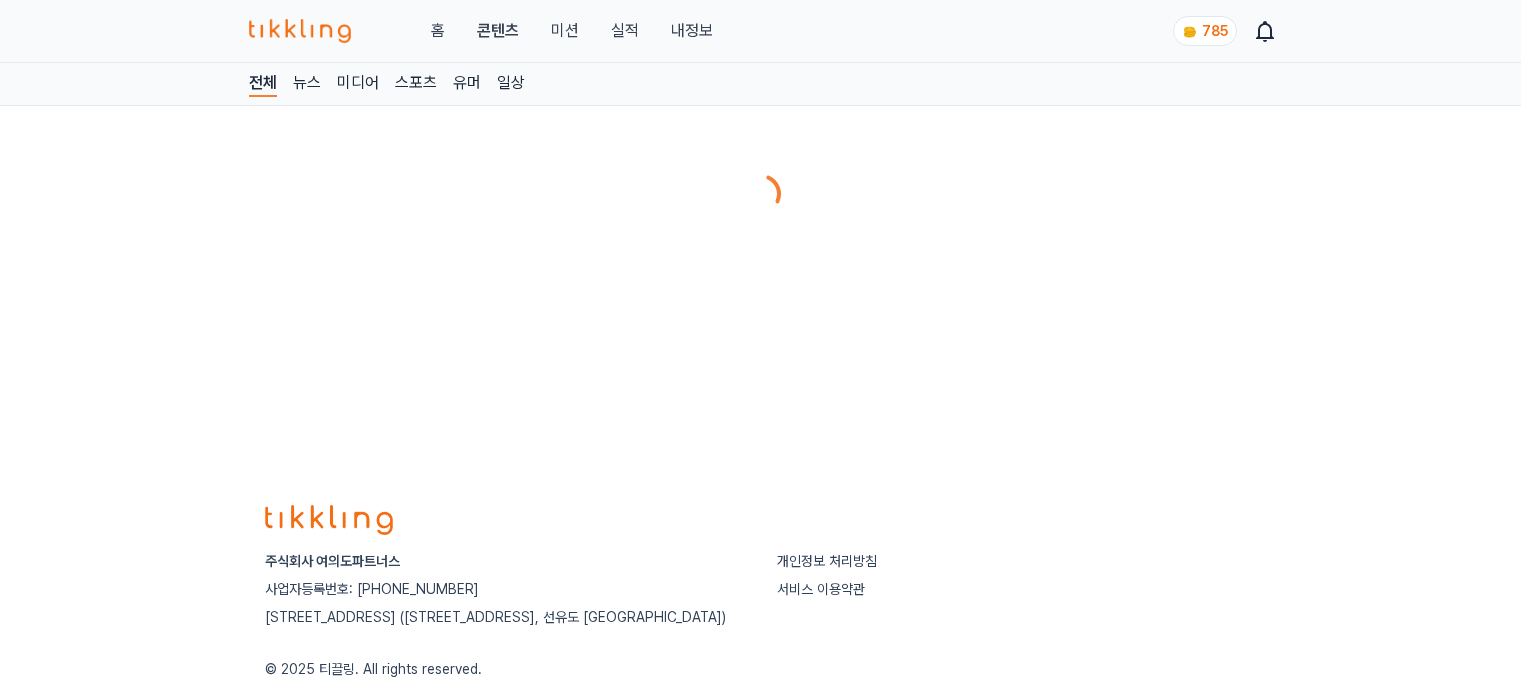 scroll, scrollTop: 0, scrollLeft: 0, axis: both 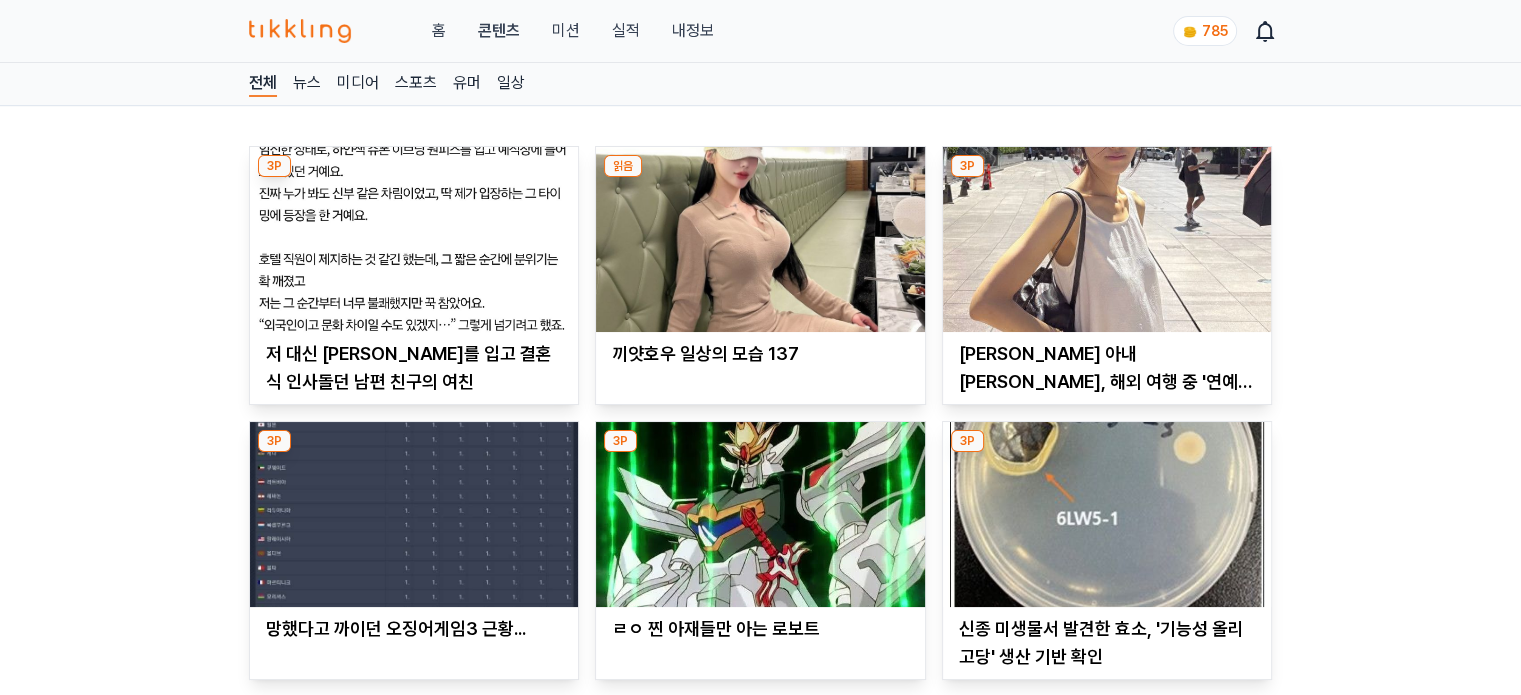 click at bounding box center (414, 239) 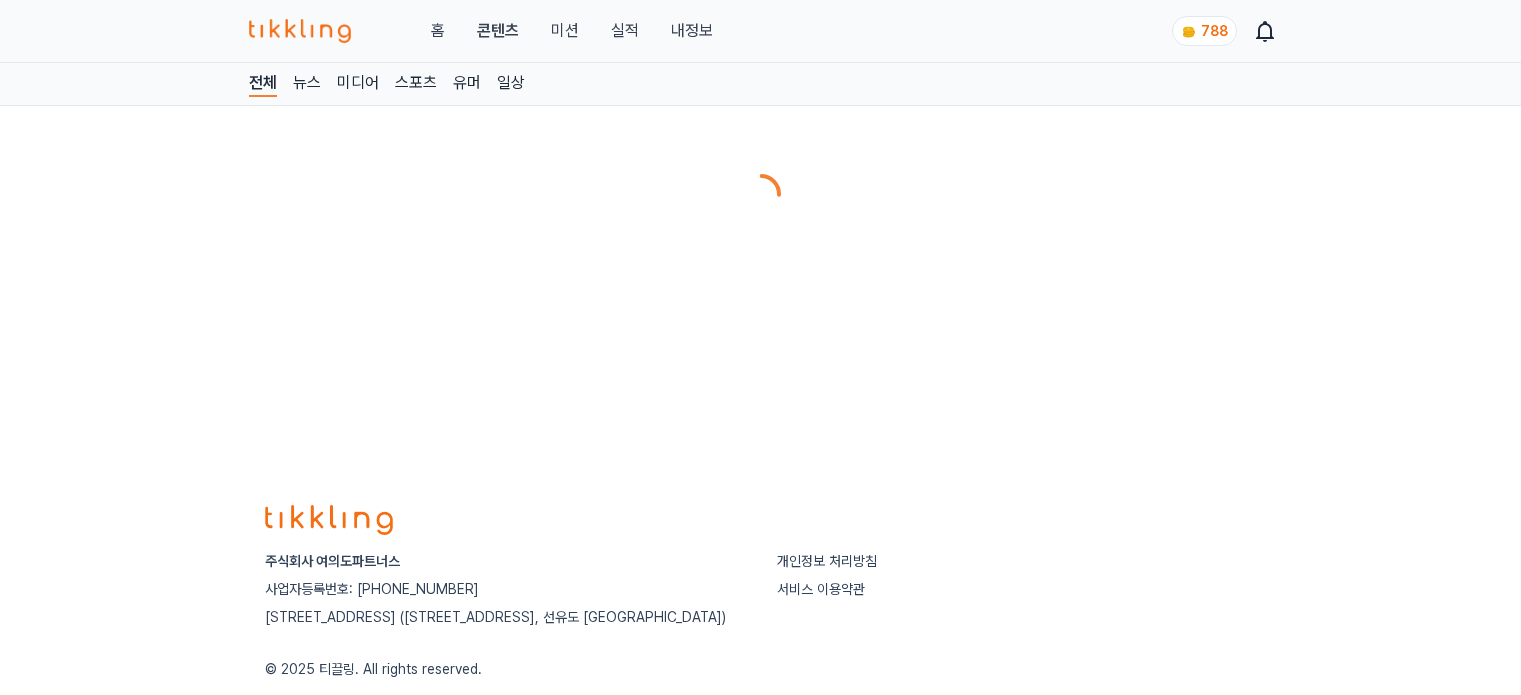 scroll, scrollTop: 0, scrollLeft: 0, axis: both 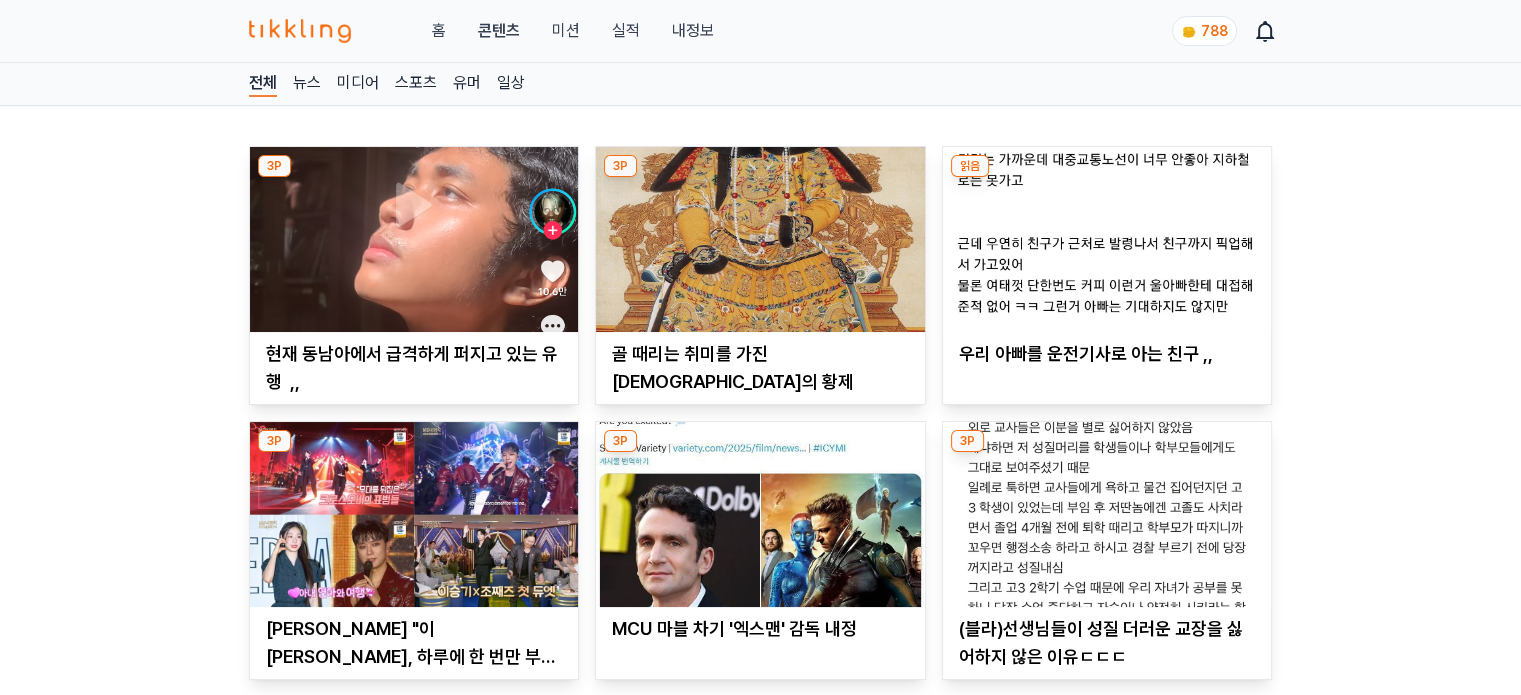 click at bounding box center (414, 239) 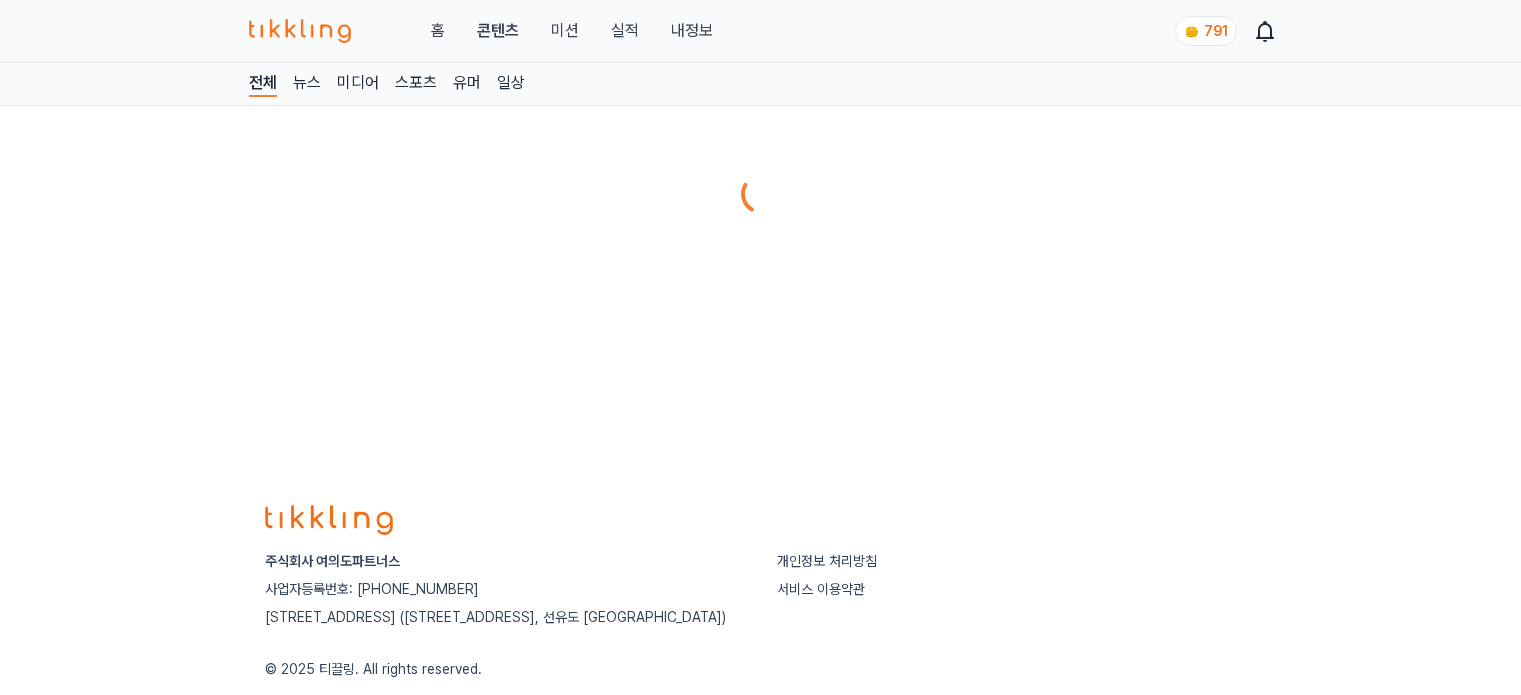 scroll, scrollTop: 0, scrollLeft: 0, axis: both 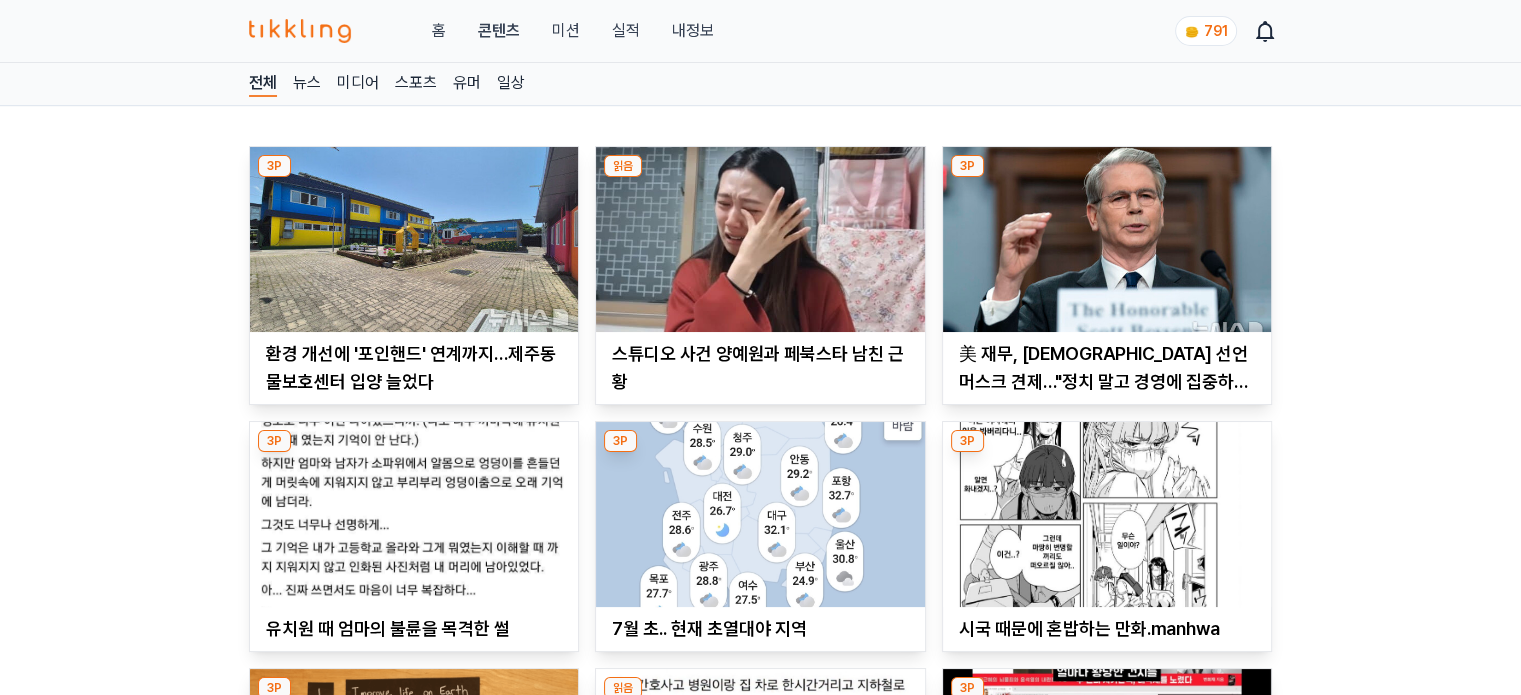click at bounding box center (1107, 239) 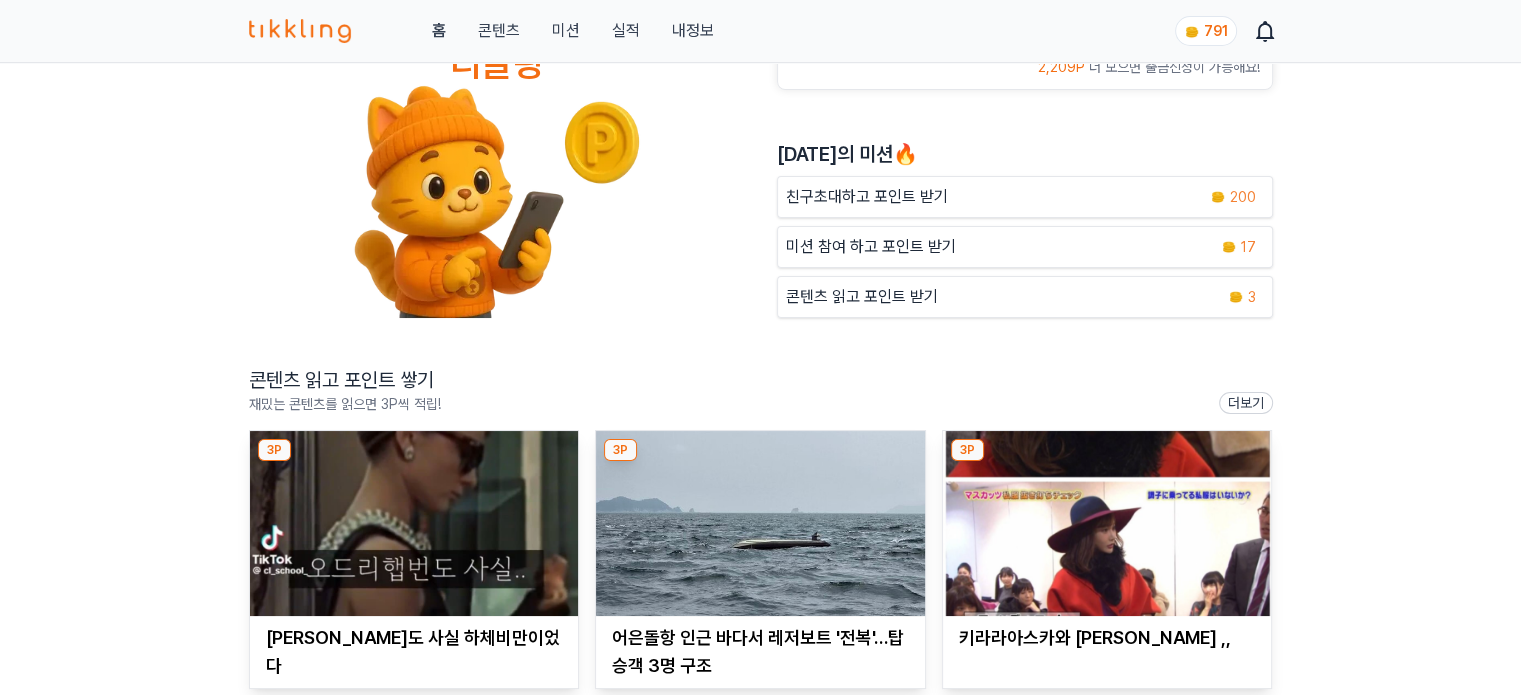 scroll, scrollTop: 300, scrollLeft: 0, axis: vertical 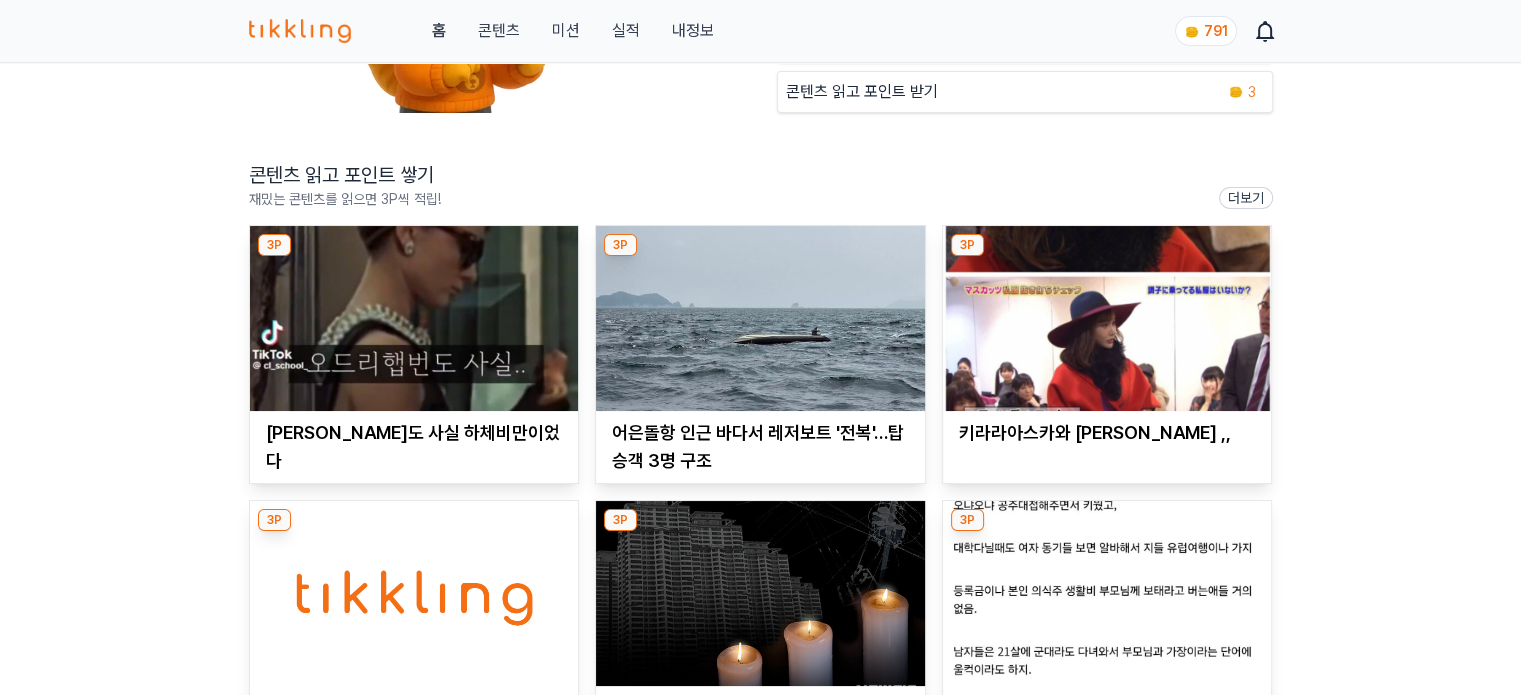 click at bounding box center [414, 318] 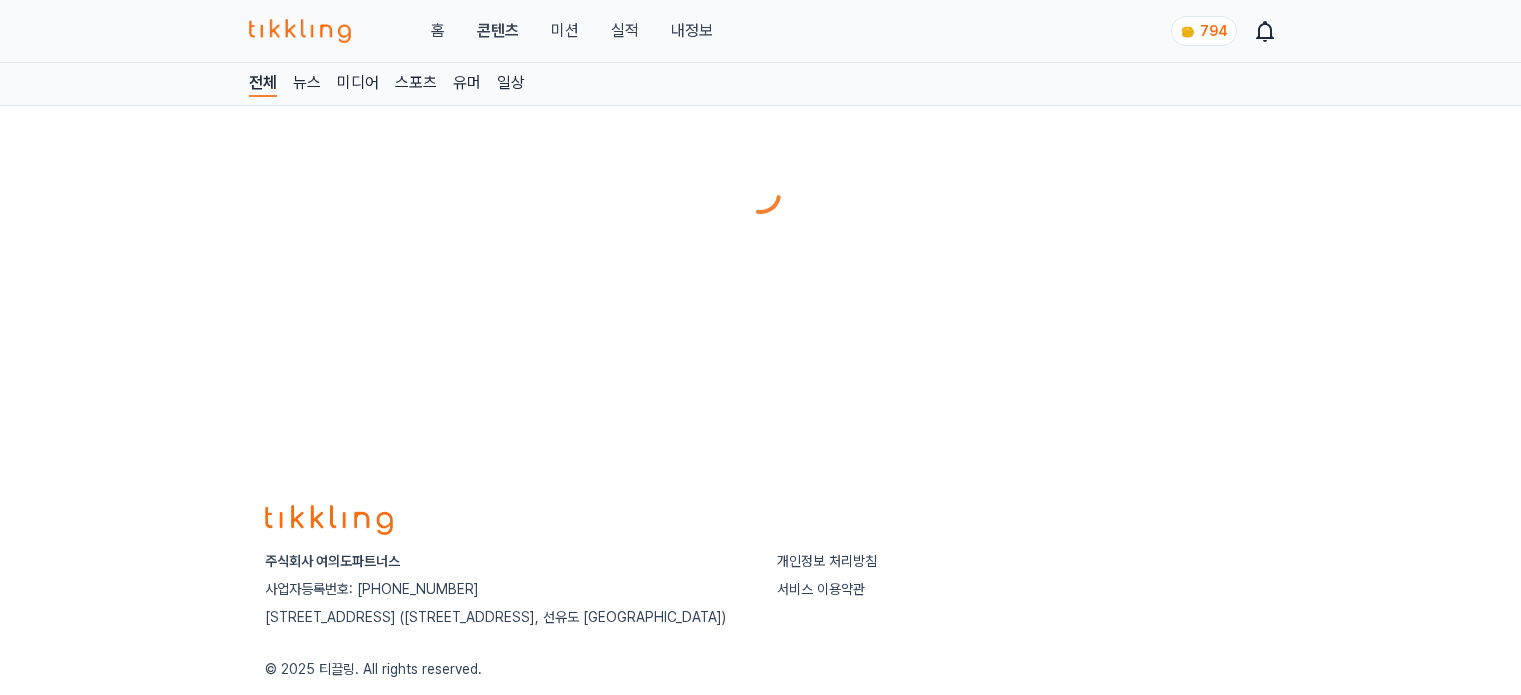scroll, scrollTop: 0, scrollLeft: 0, axis: both 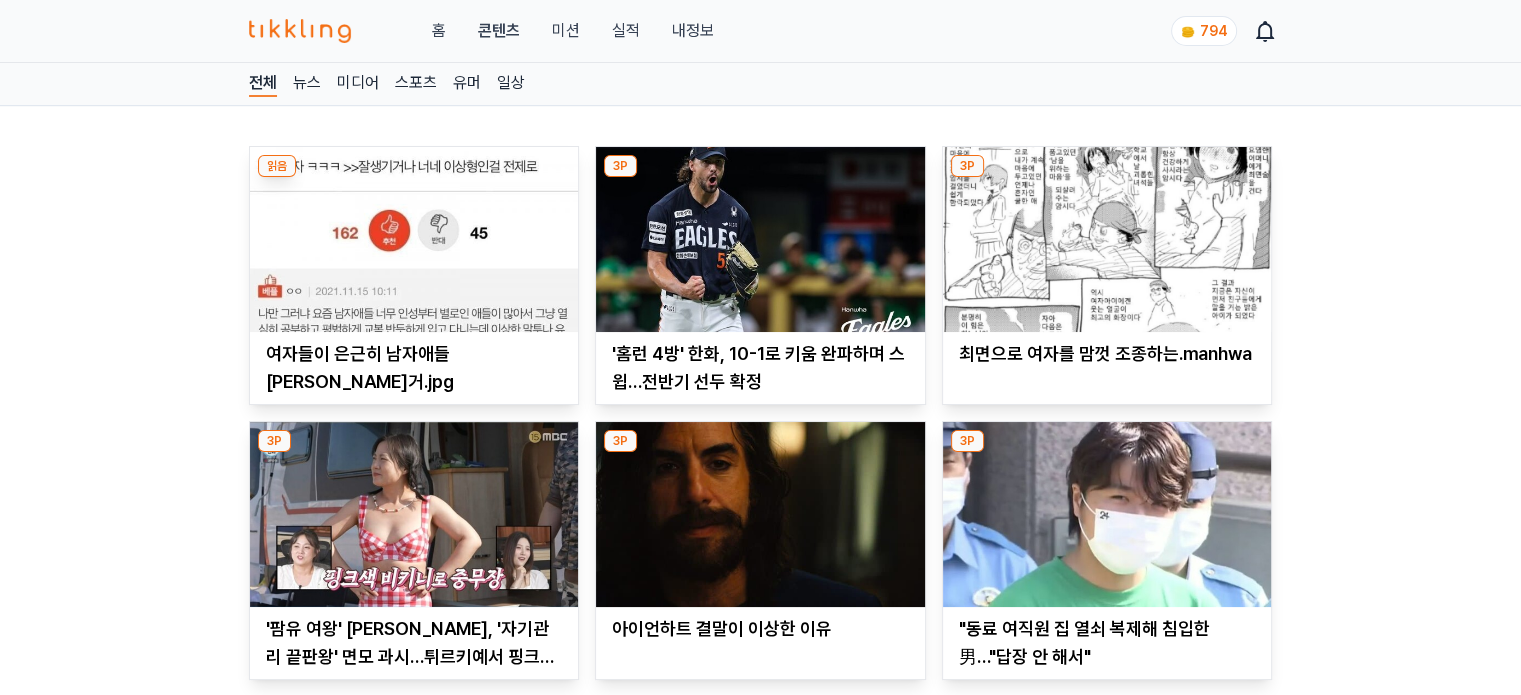 click at bounding box center (760, 239) 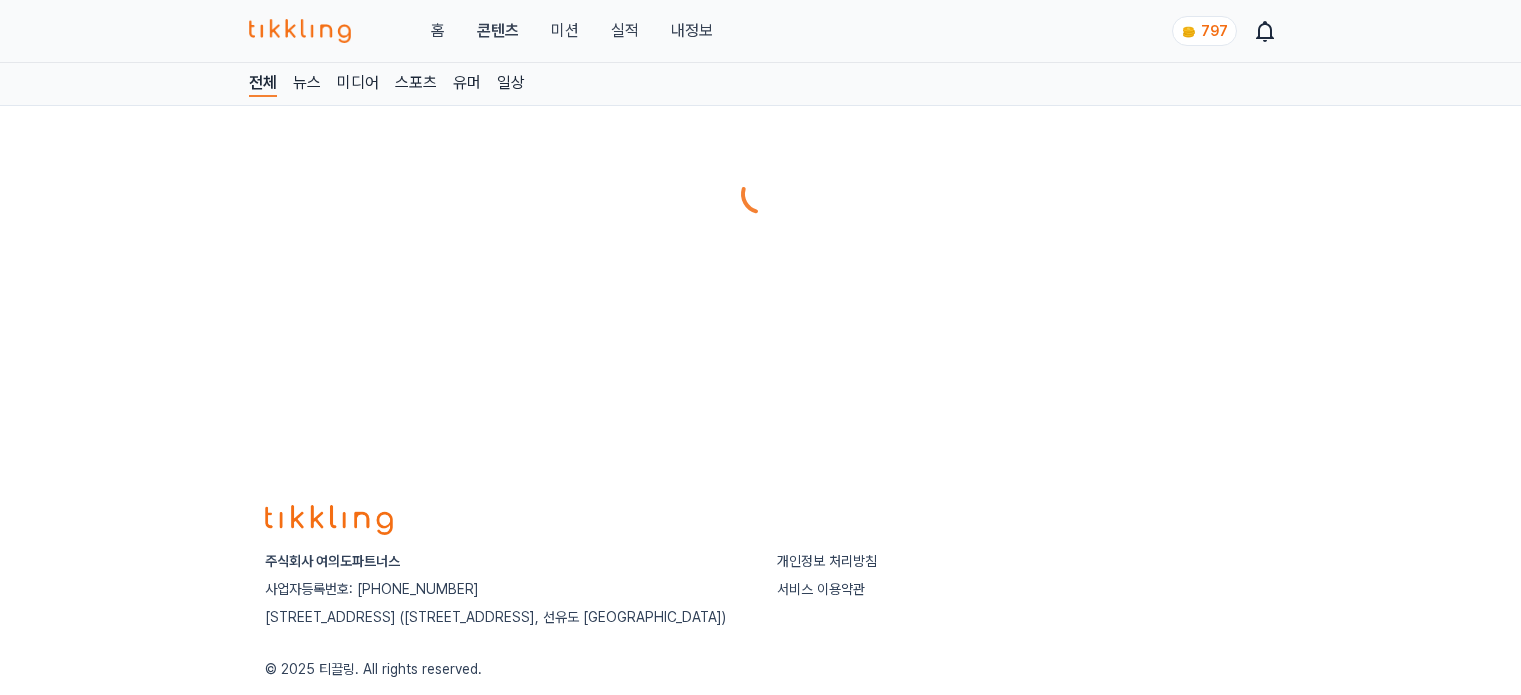 scroll, scrollTop: 0, scrollLeft: 0, axis: both 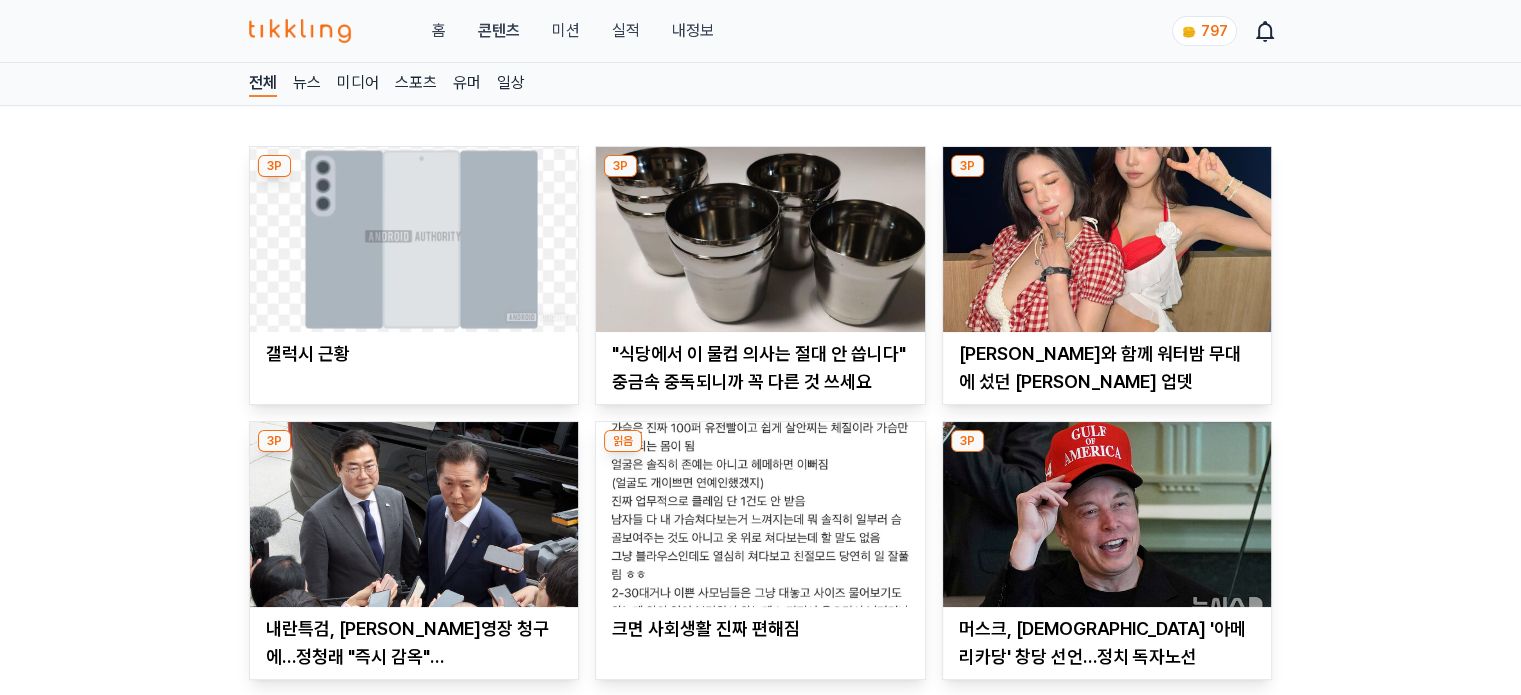click at bounding box center (1107, 514) 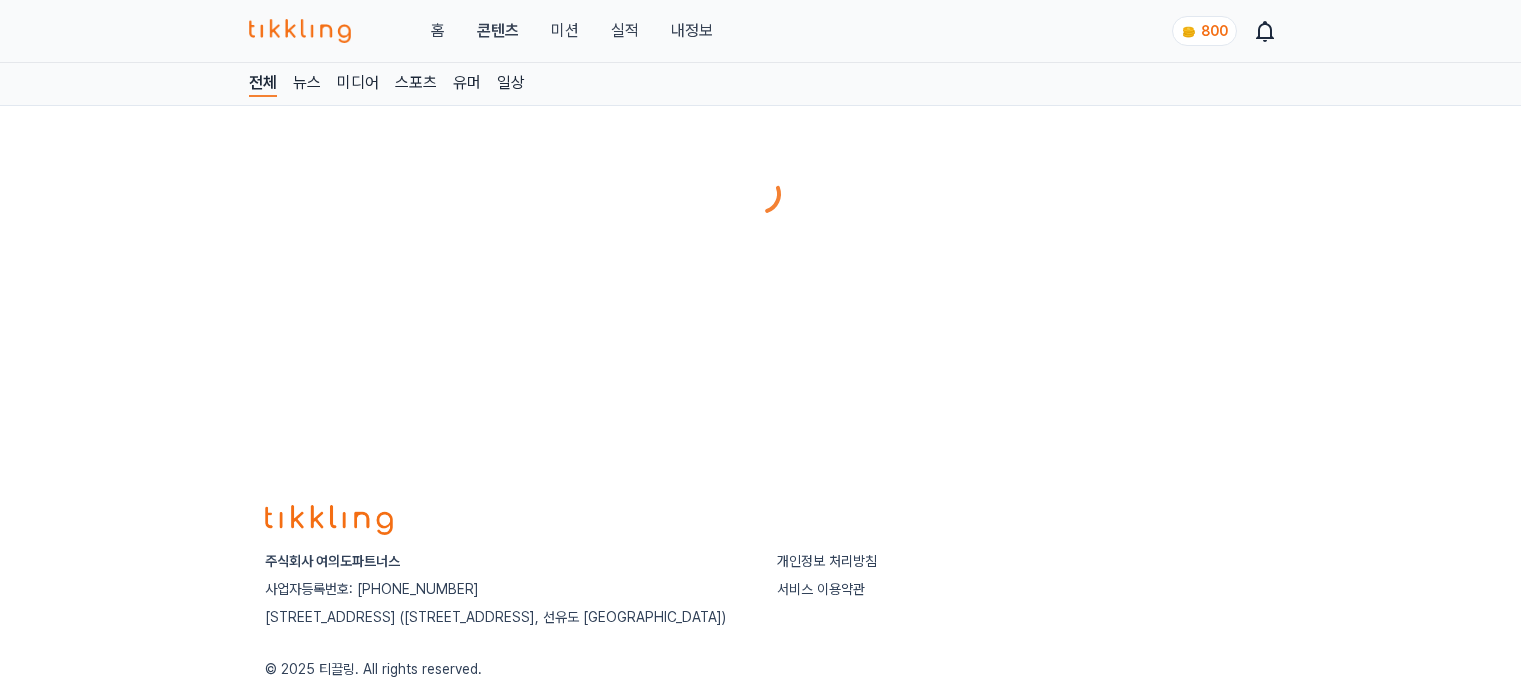 scroll, scrollTop: 0, scrollLeft: 0, axis: both 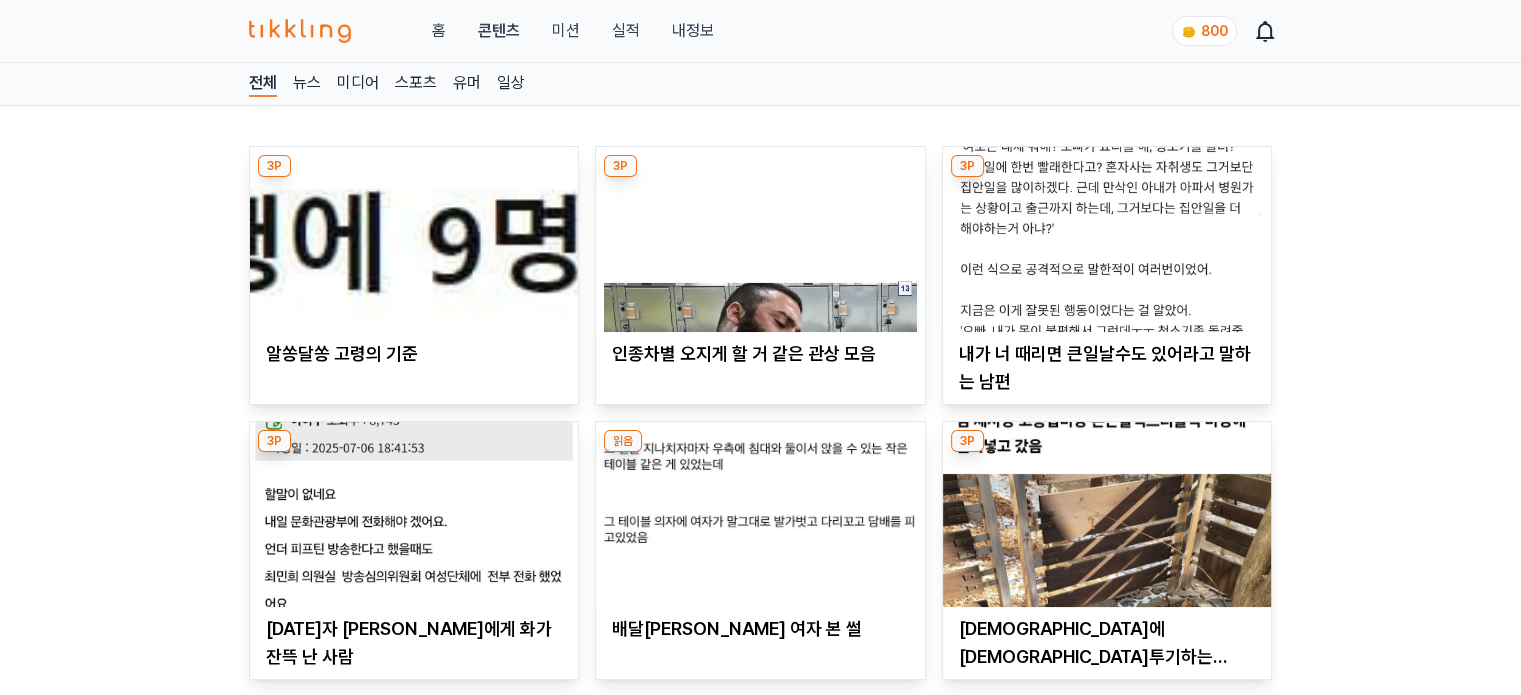 click at bounding box center (1107, 239) 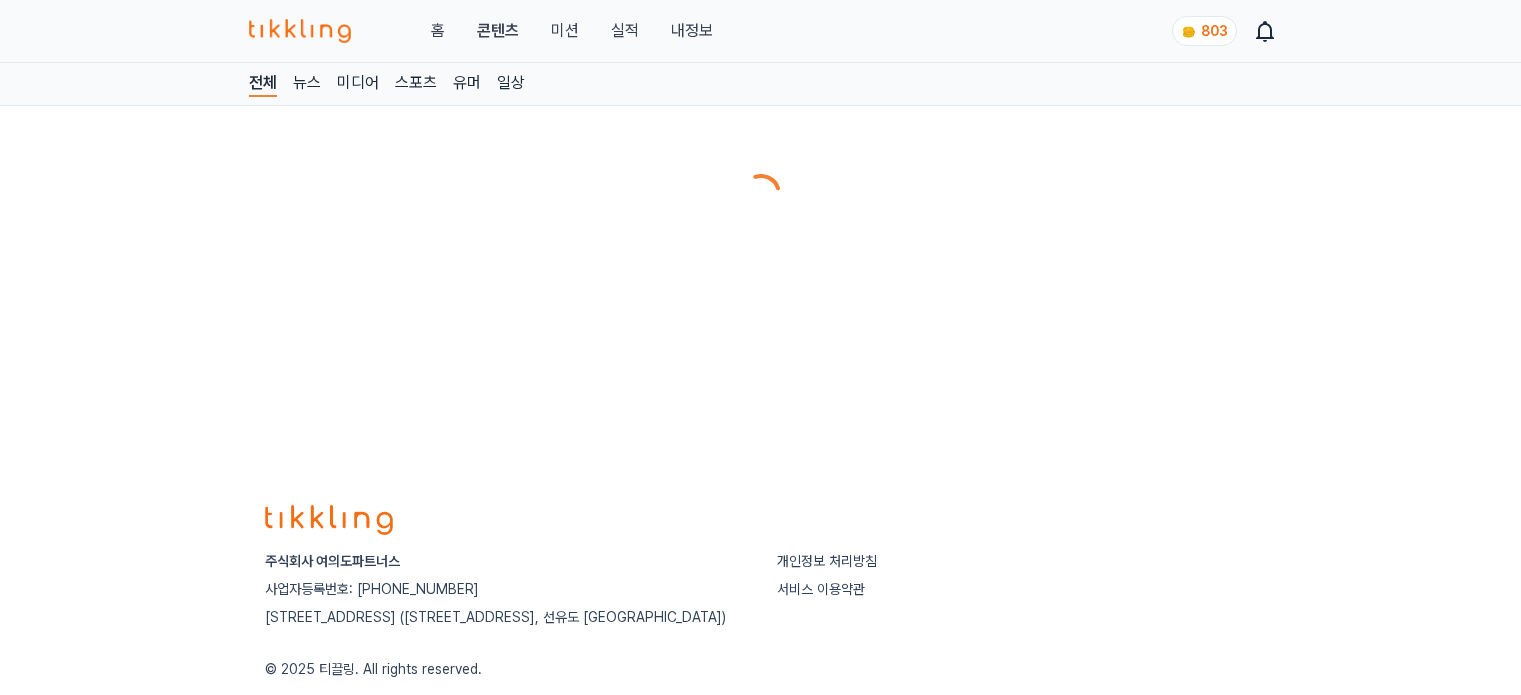 scroll, scrollTop: 0, scrollLeft: 0, axis: both 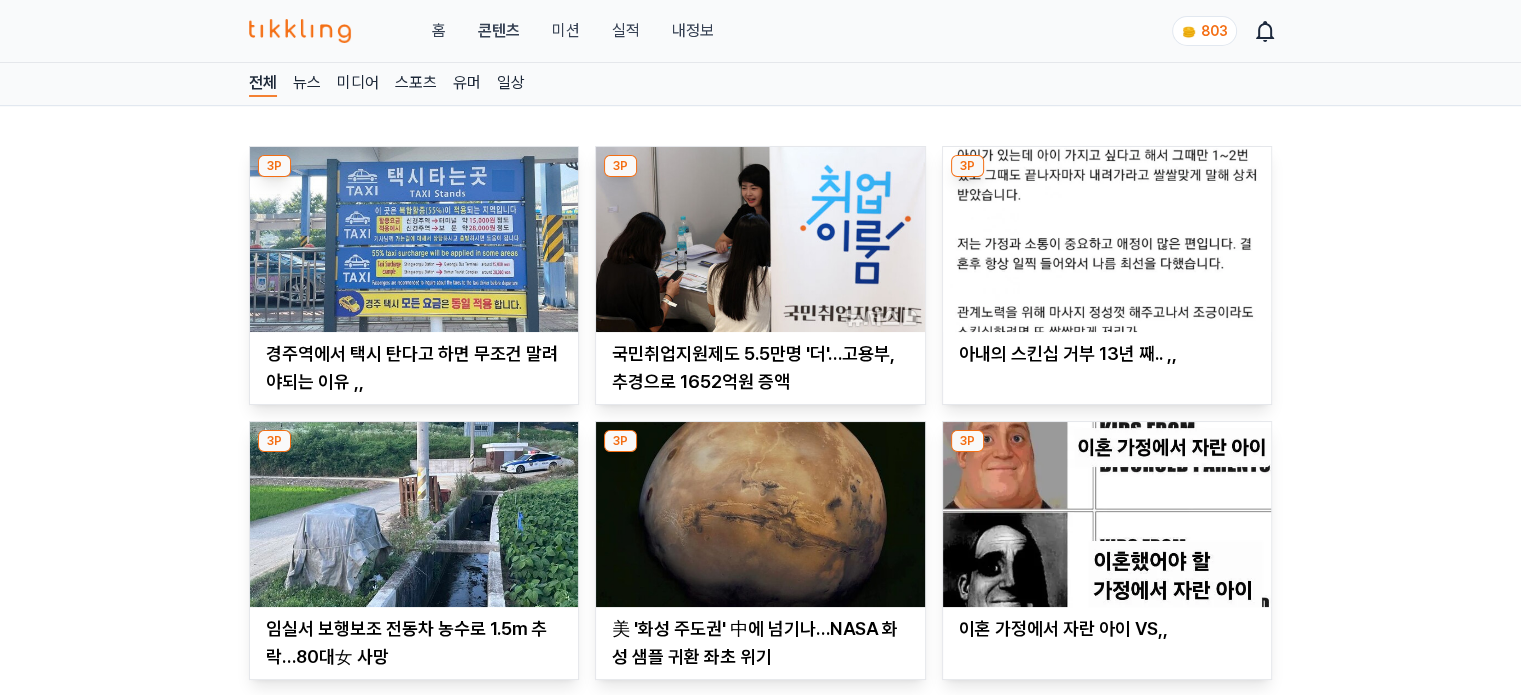 click at bounding box center (760, 239) 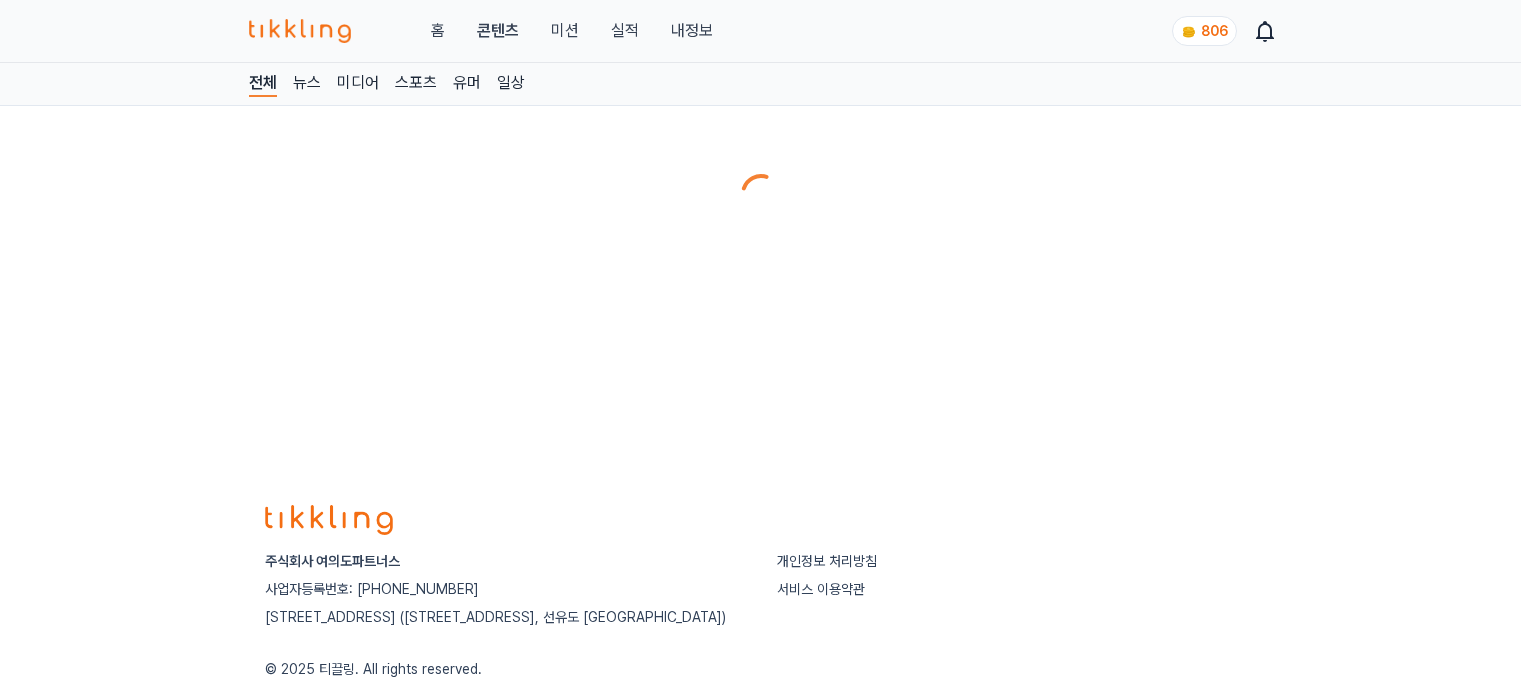scroll, scrollTop: 0, scrollLeft: 0, axis: both 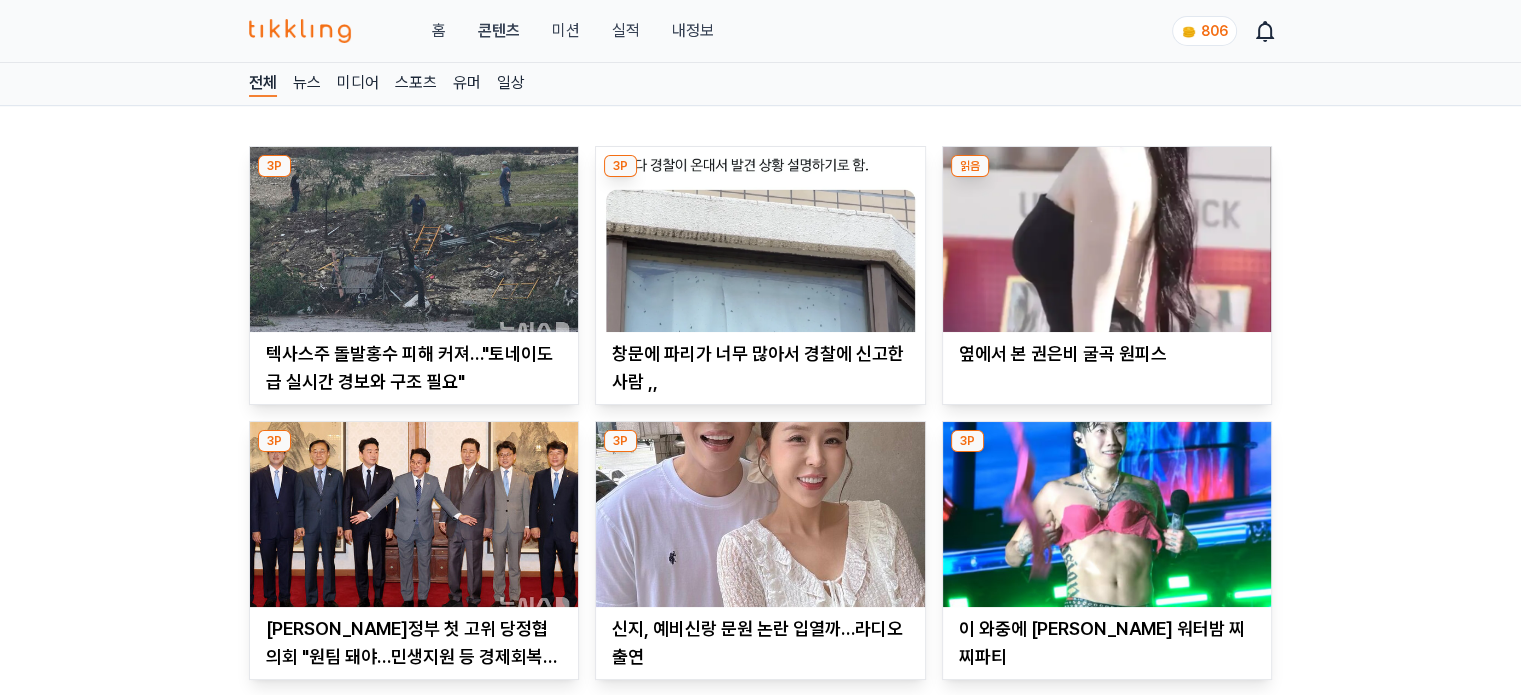 click at bounding box center [414, 514] 